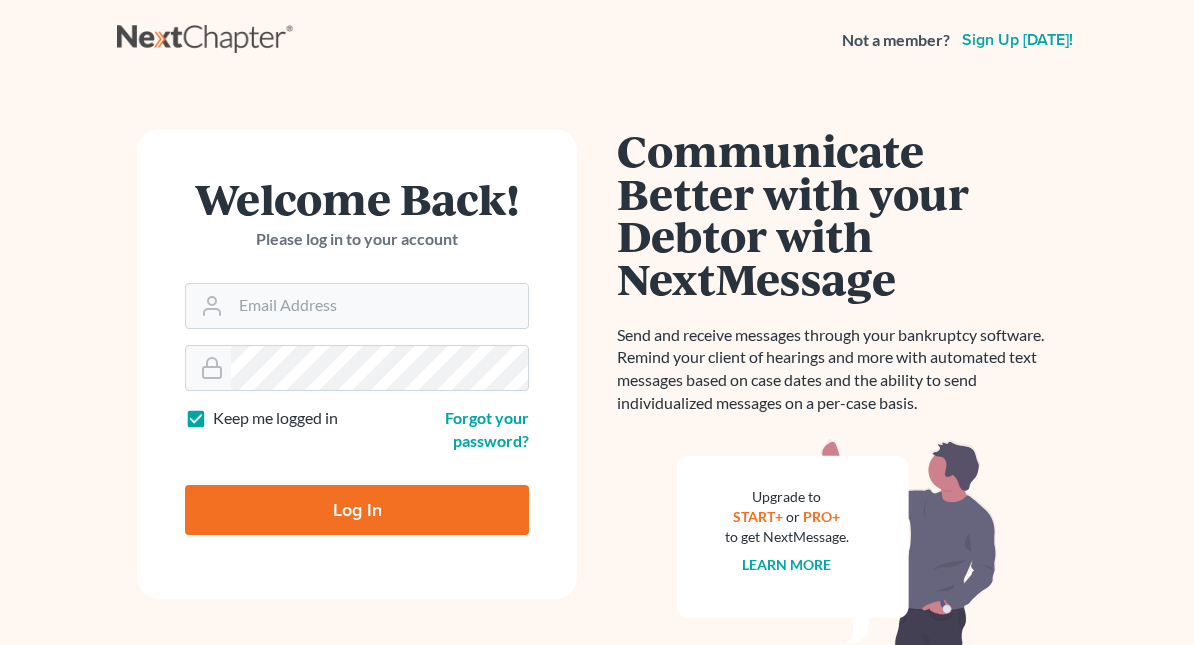 scroll, scrollTop: 0, scrollLeft: 0, axis: both 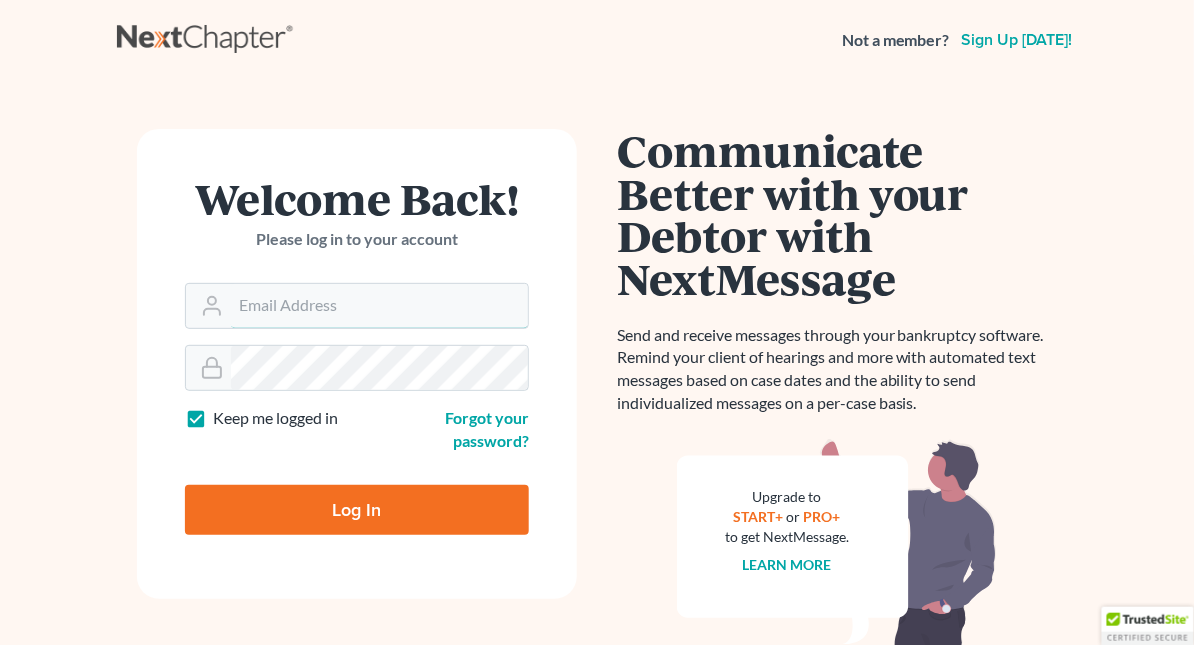 type on "[PERSON_NAME][EMAIL_ADDRESS][DOMAIN_NAME]" 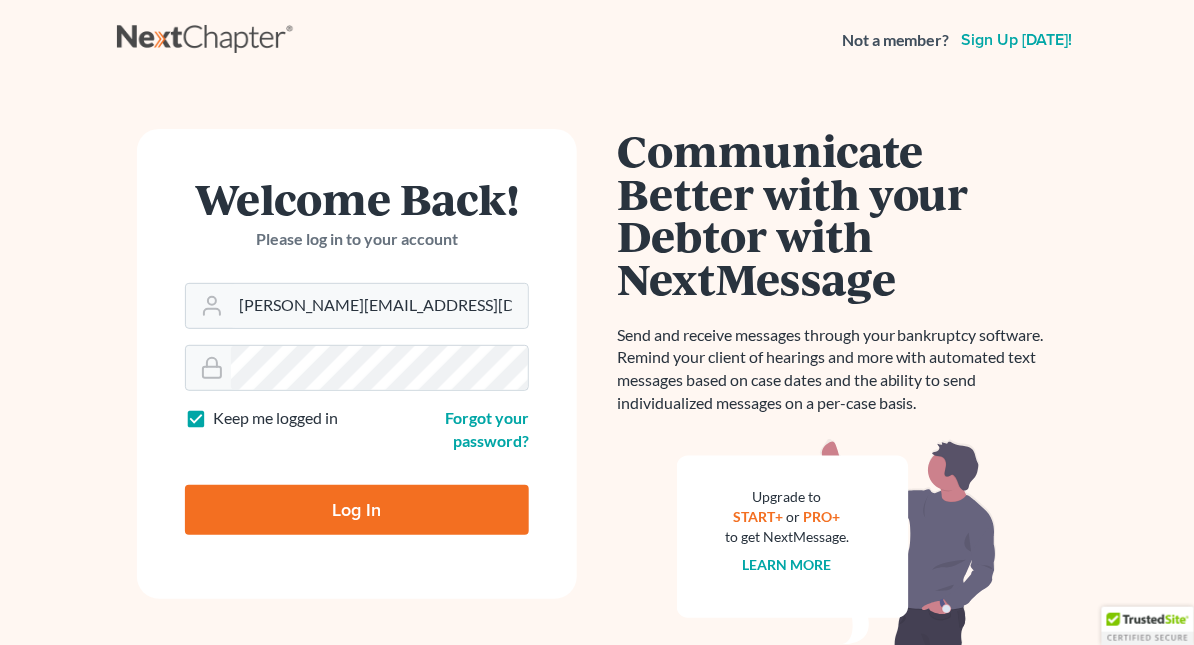click on "Log In" at bounding box center (357, 510) 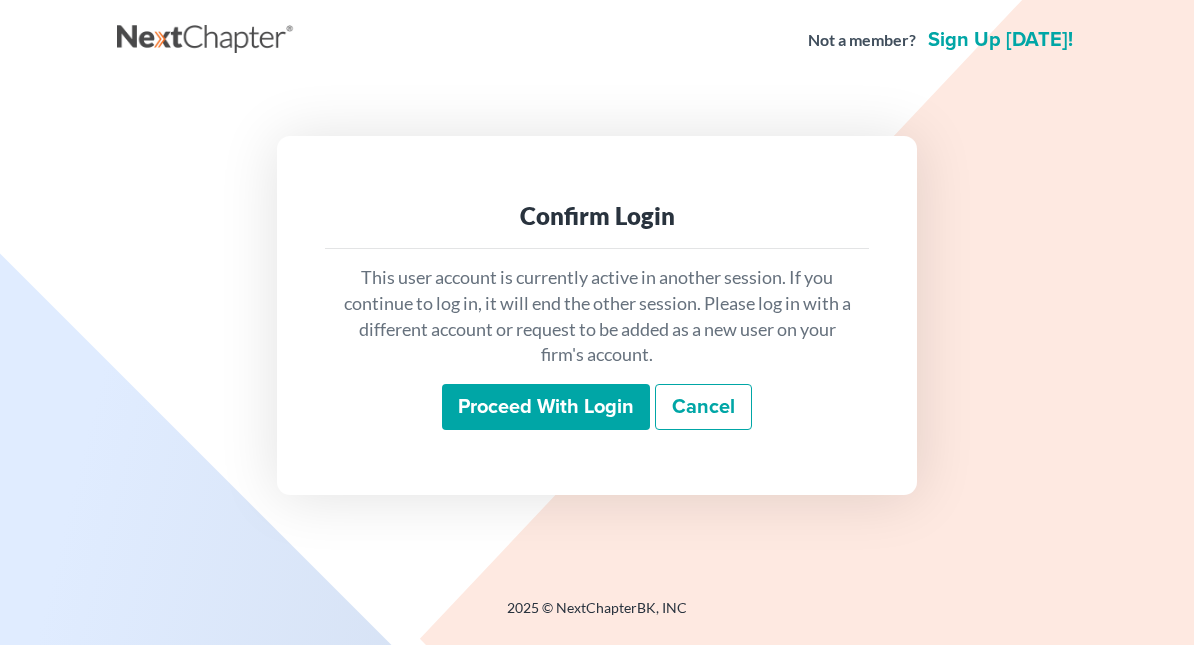 scroll, scrollTop: 0, scrollLeft: 0, axis: both 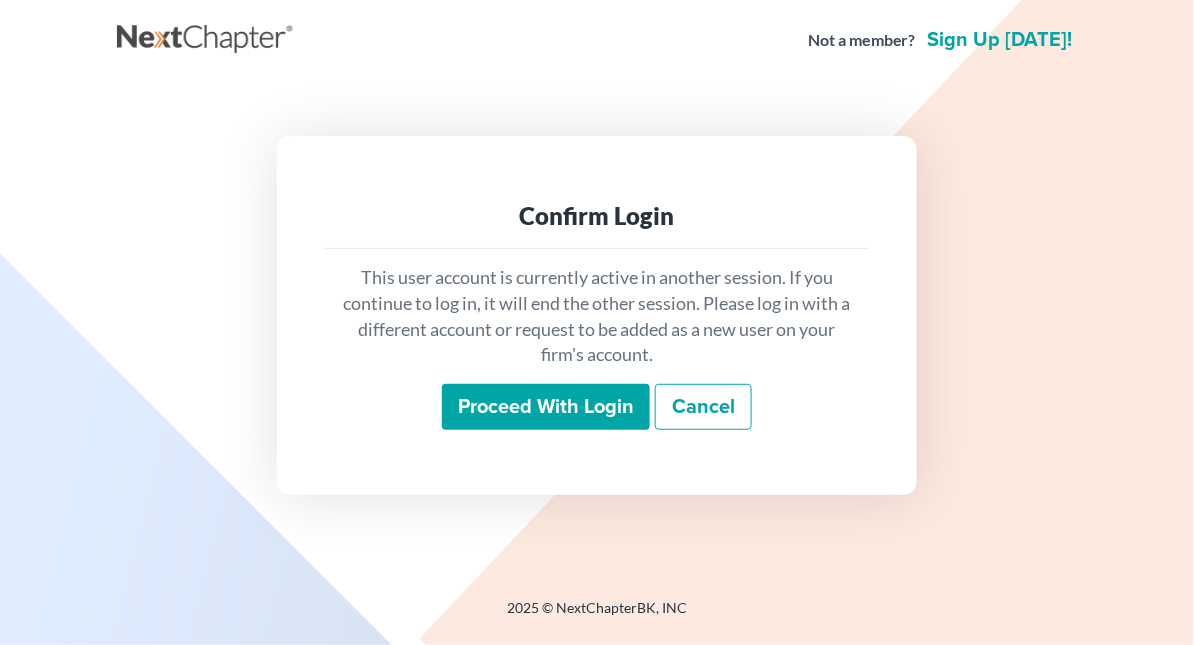 click on "Proceed with login" at bounding box center (546, 407) 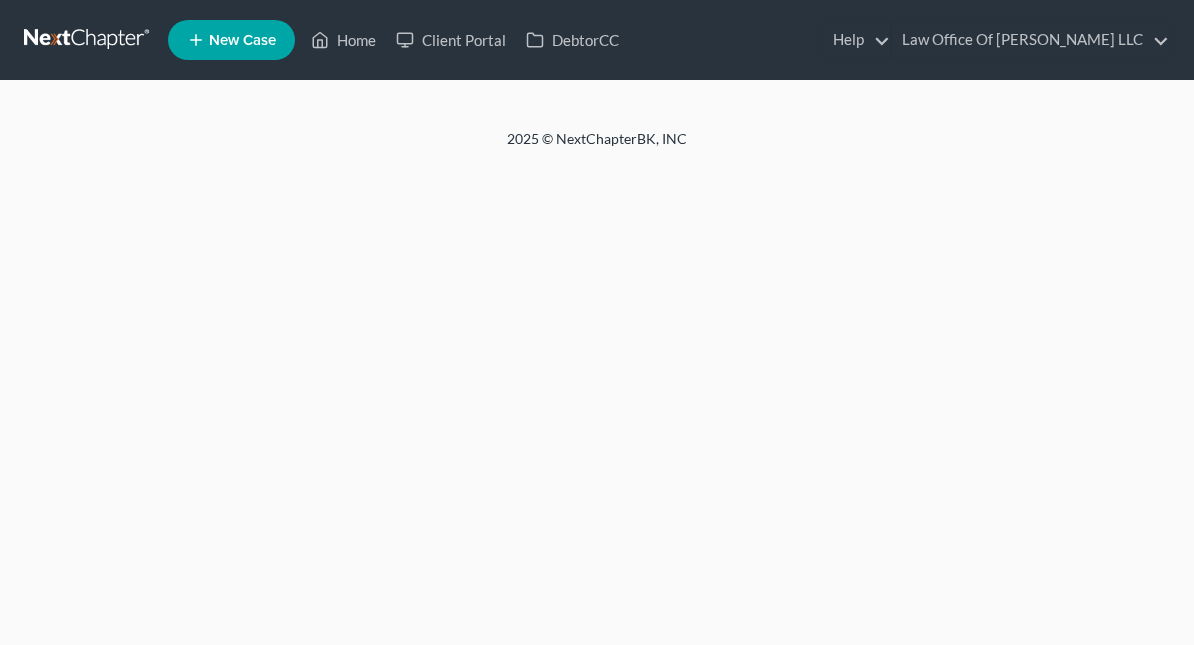 scroll, scrollTop: 0, scrollLeft: 0, axis: both 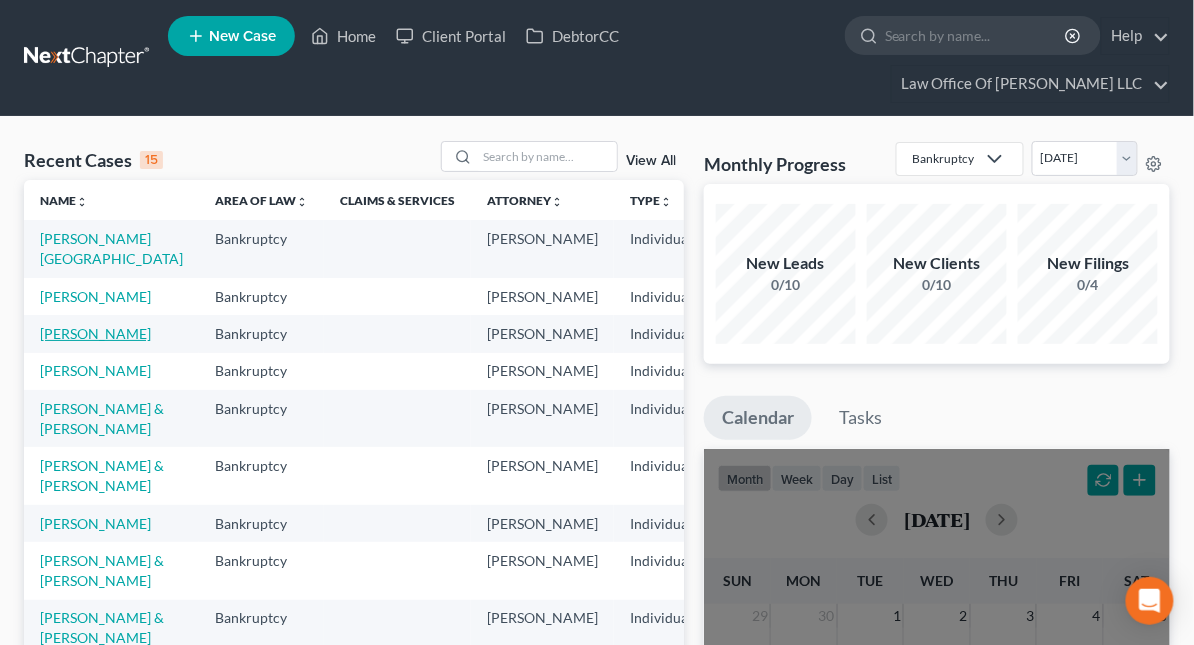 click on "[PERSON_NAME]" at bounding box center (95, 333) 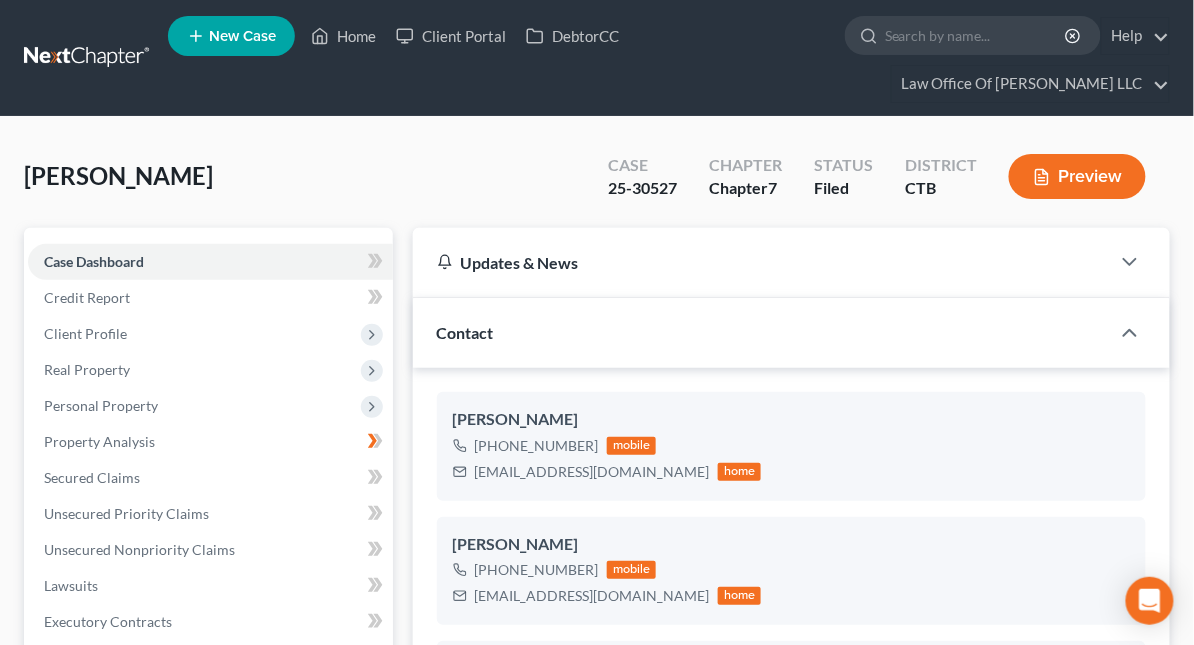 scroll, scrollTop: 1744, scrollLeft: 0, axis: vertical 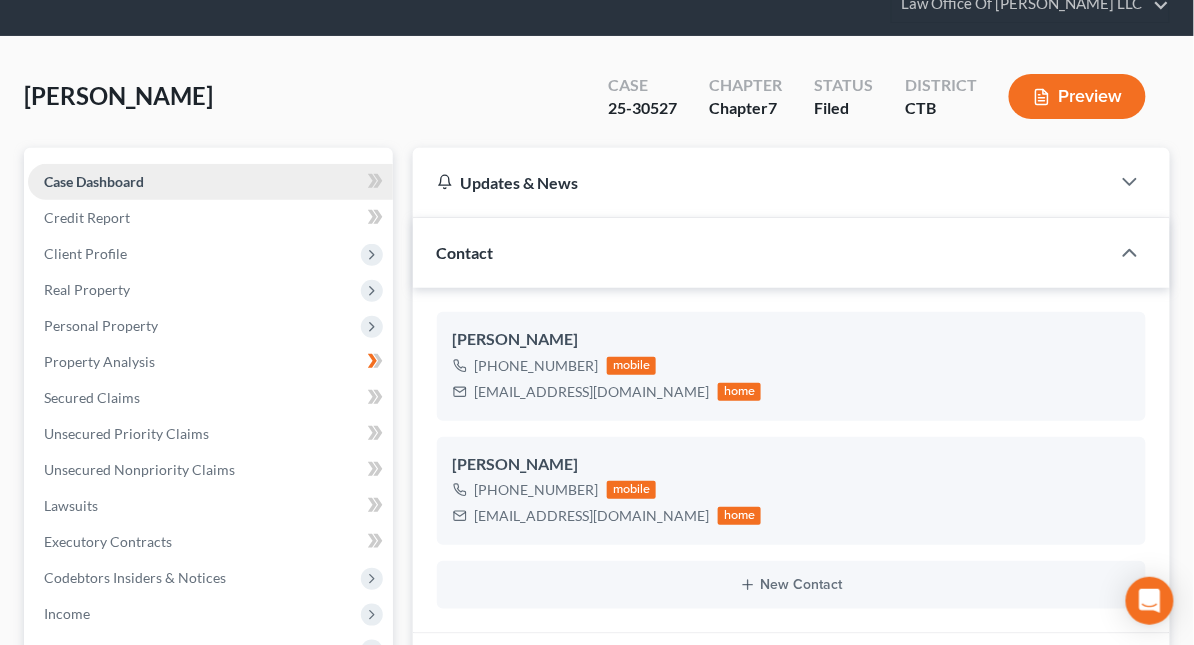 click on "Case Dashboard" at bounding box center (210, 182) 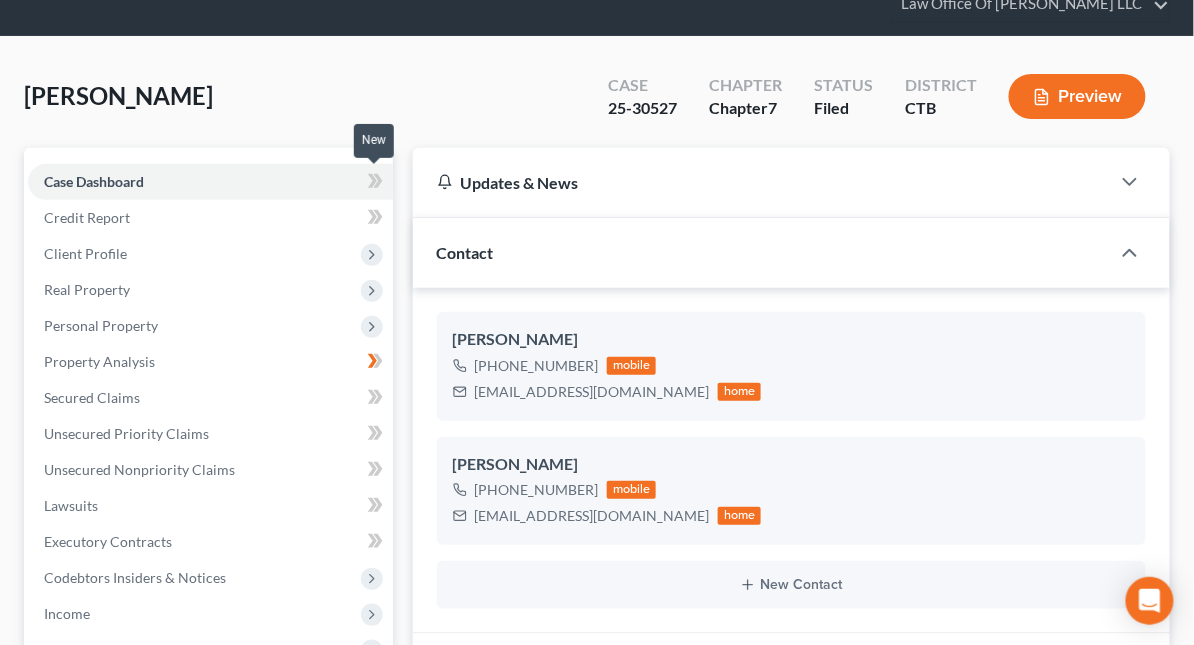 click 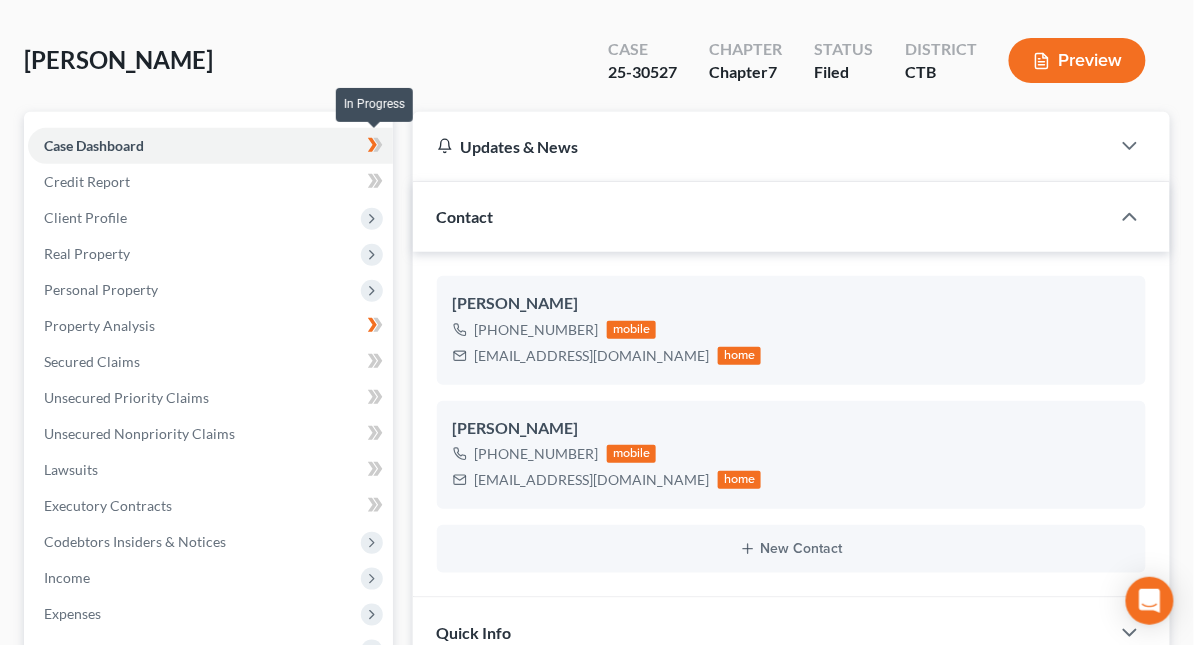 scroll, scrollTop: 80, scrollLeft: 0, axis: vertical 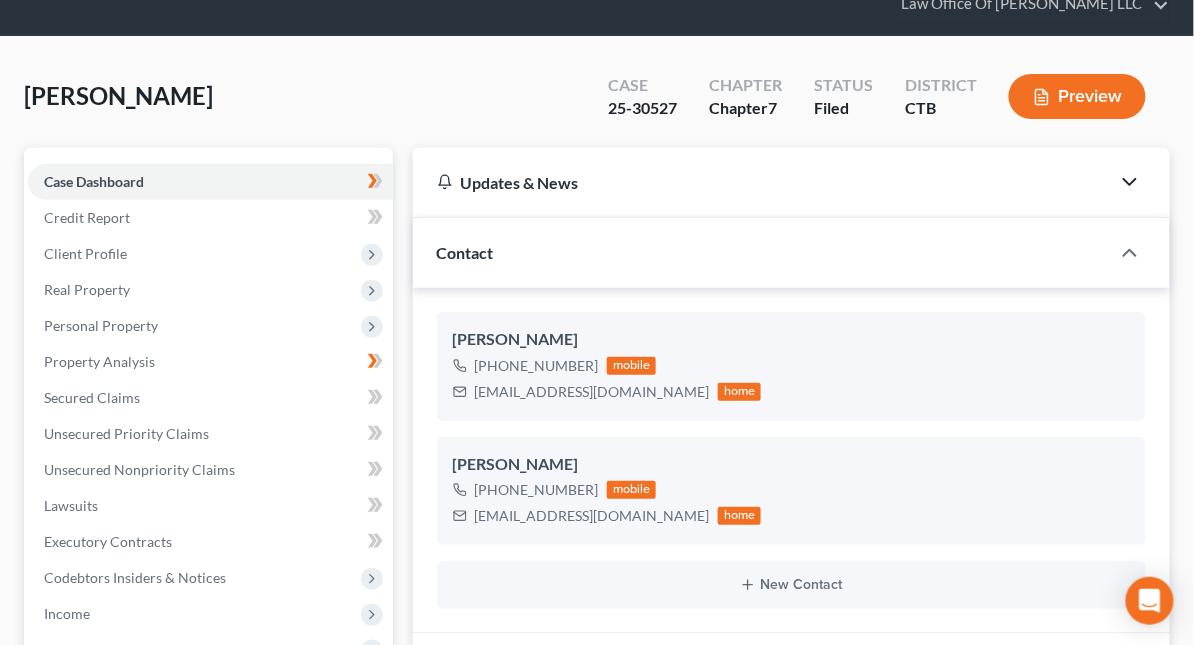 click 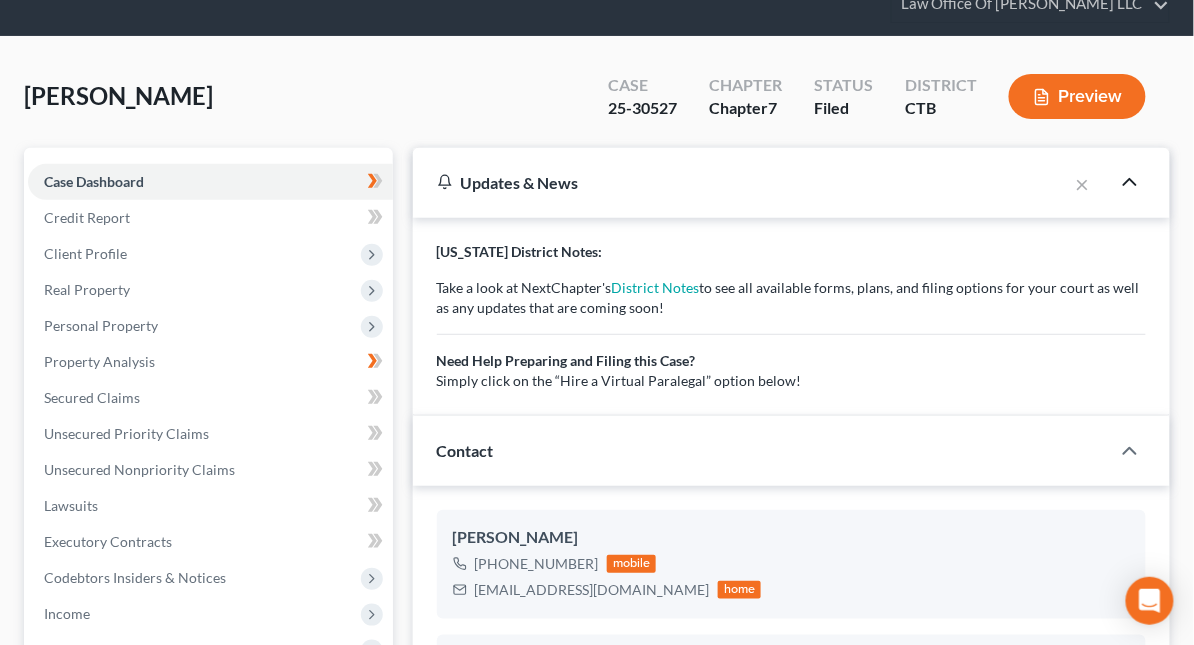 type 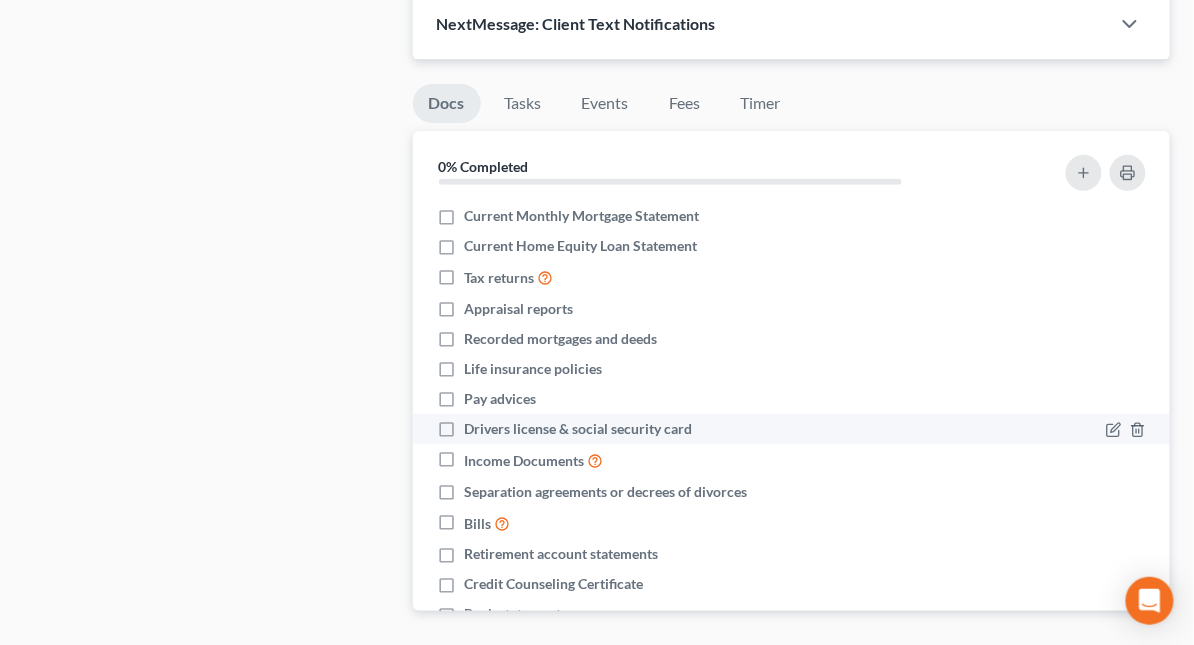 scroll, scrollTop: 1866, scrollLeft: 0, axis: vertical 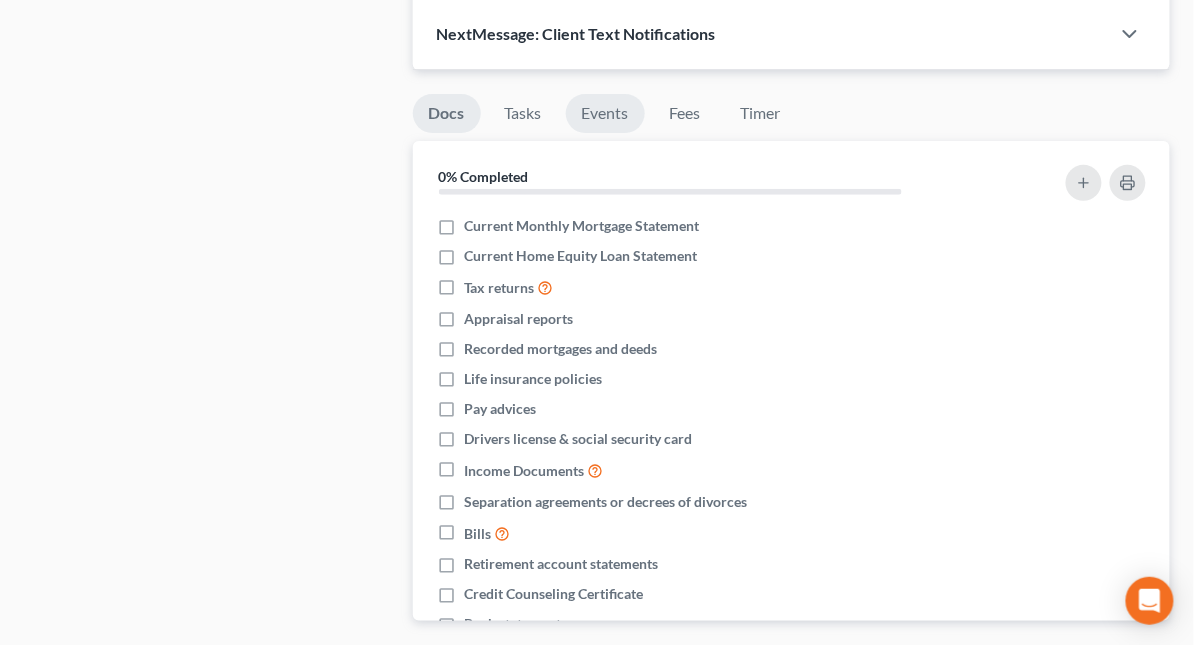 click on "Events" at bounding box center (605, 113) 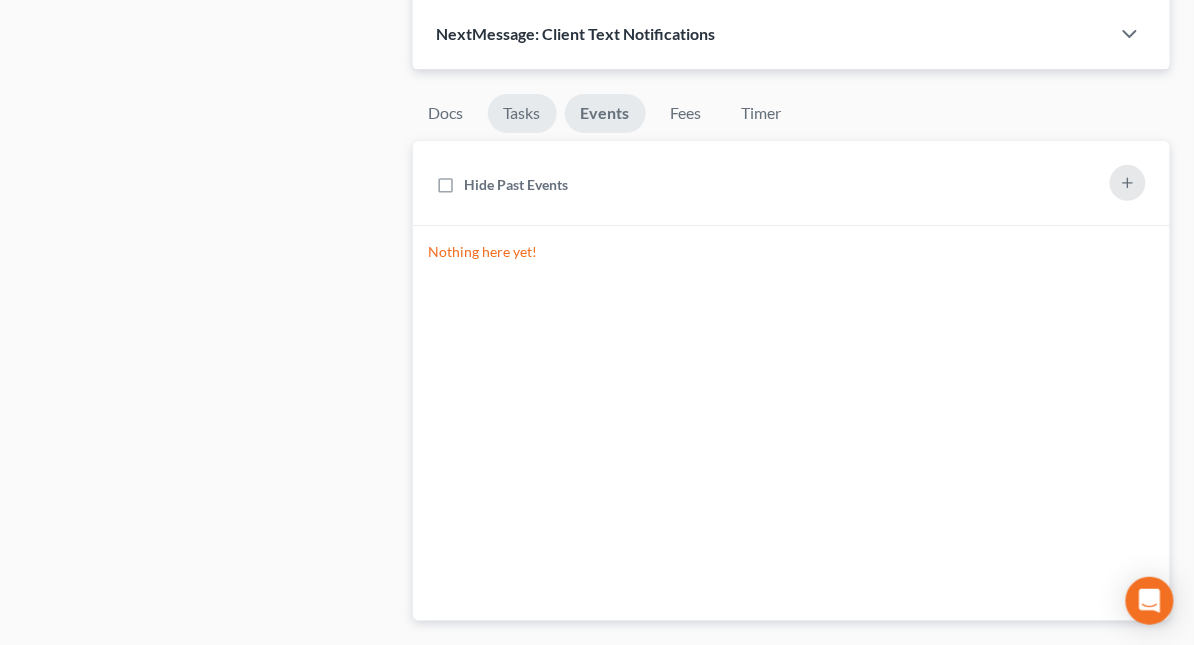 click on "Tasks" at bounding box center [522, 113] 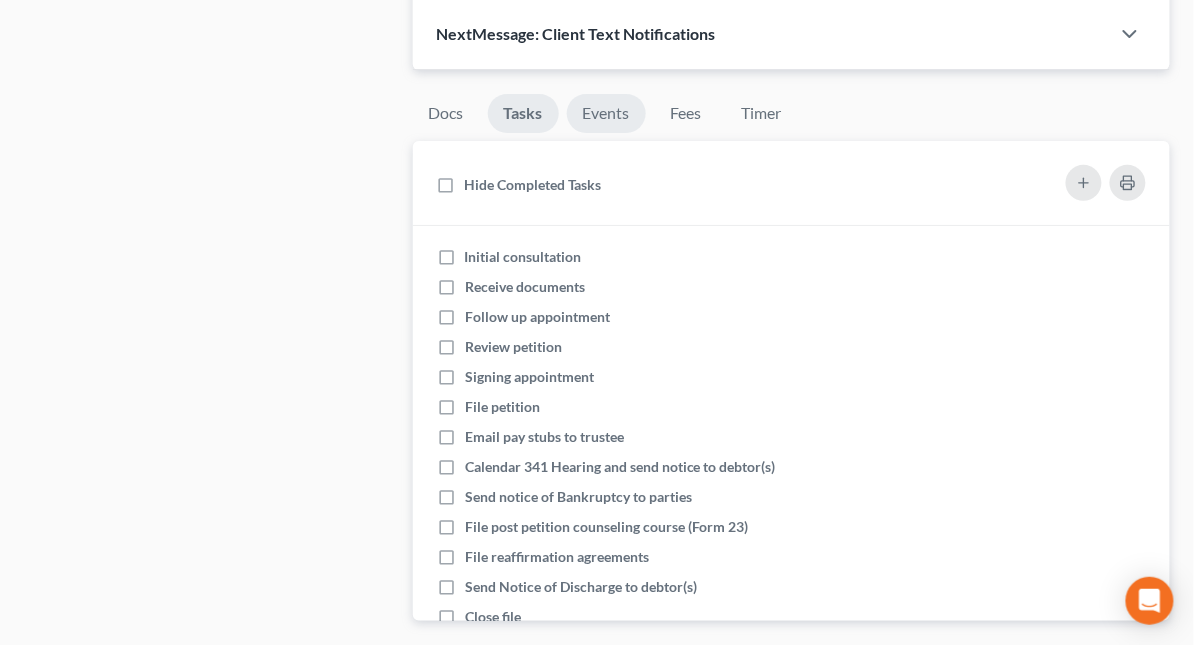 click on "Events" at bounding box center [606, 113] 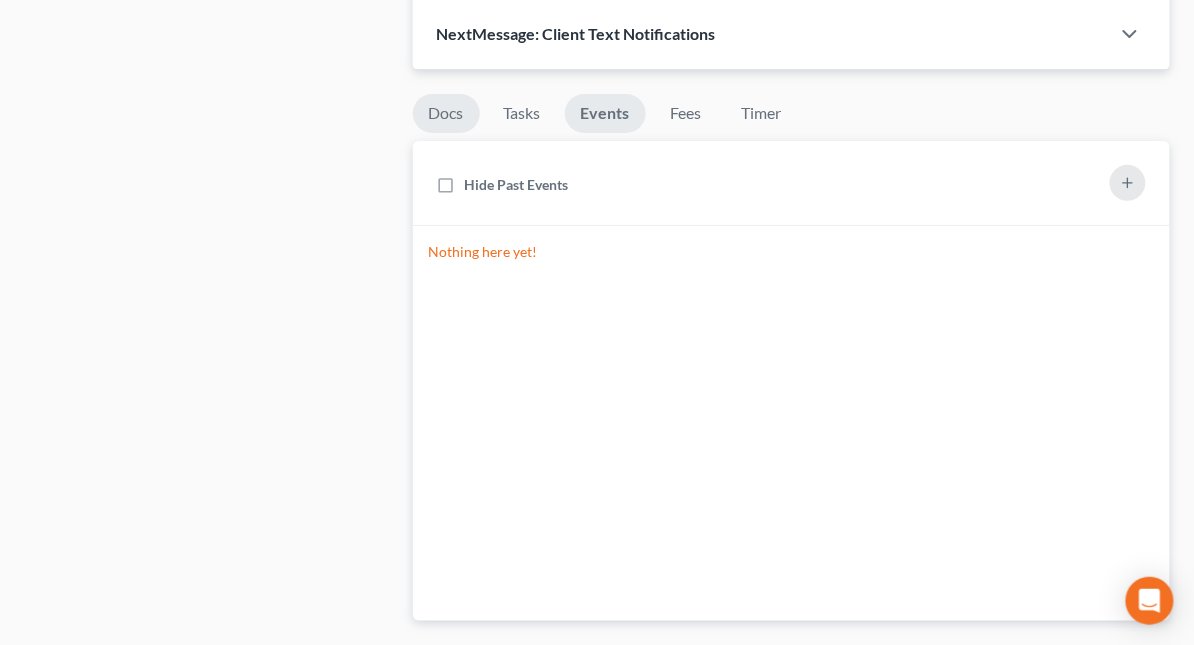 click on "Docs" at bounding box center [446, 113] 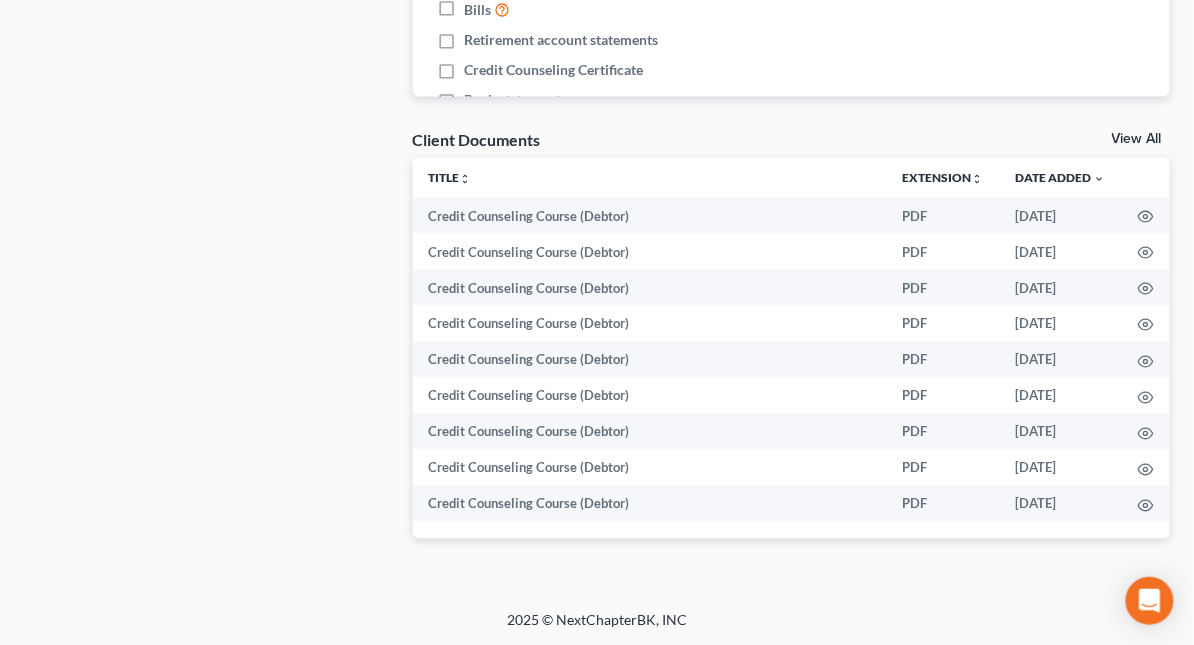 scroll, scrollTop: 2390, scrollLeft: 0, axis: vertical 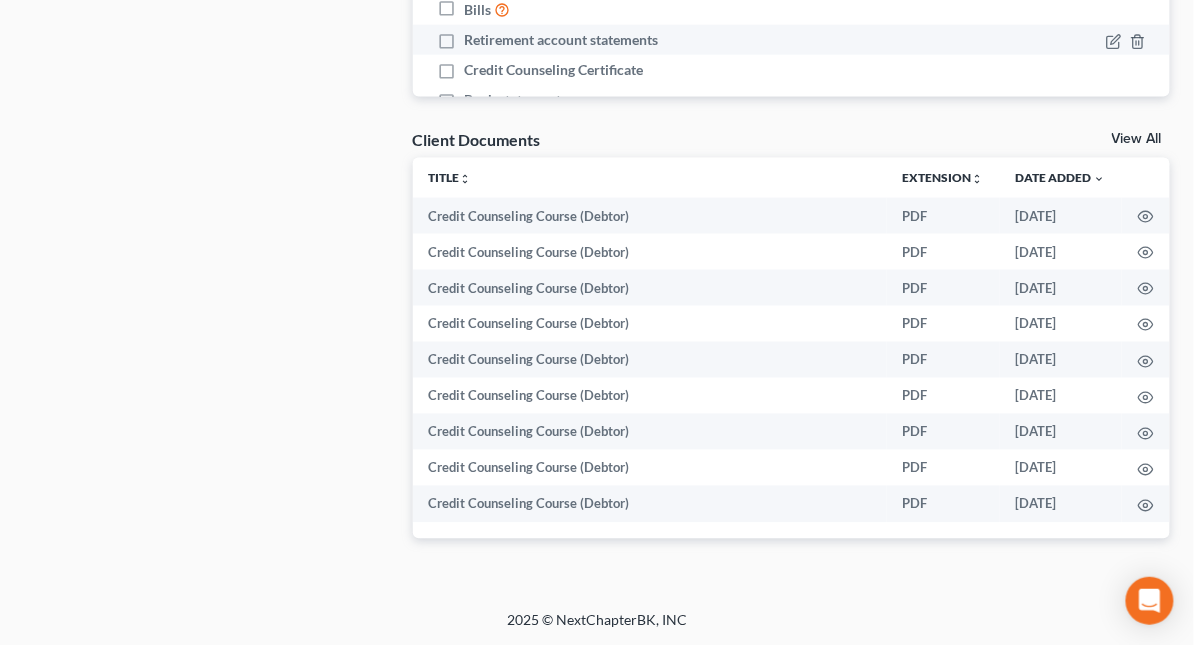 click on "Retirement account statements" at bounding box center (700, 40) 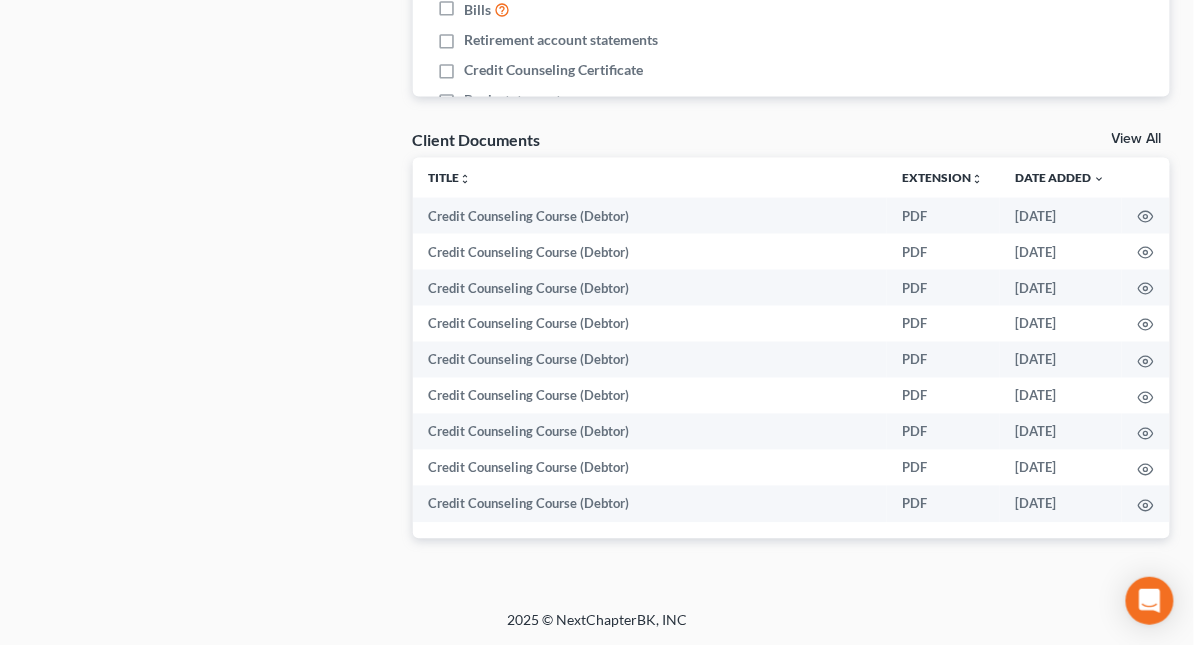scroll, scrollTop: 0, scrollLeft: 0, axis: both 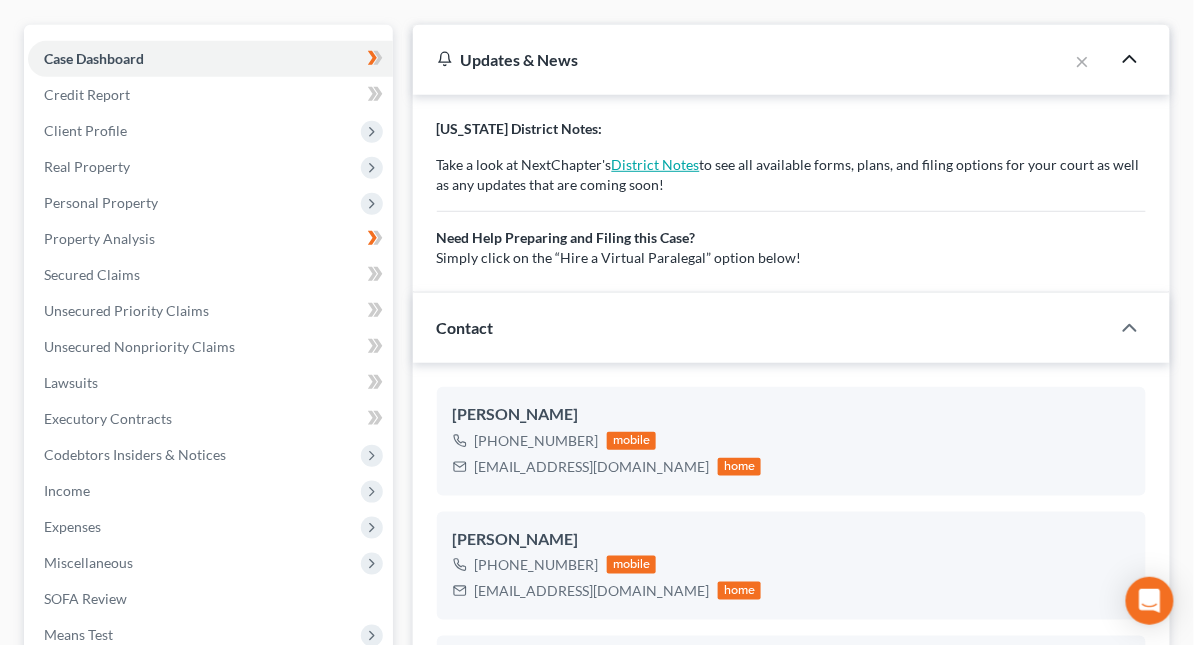 click on "District Notes" at bounding box center [656, 164] 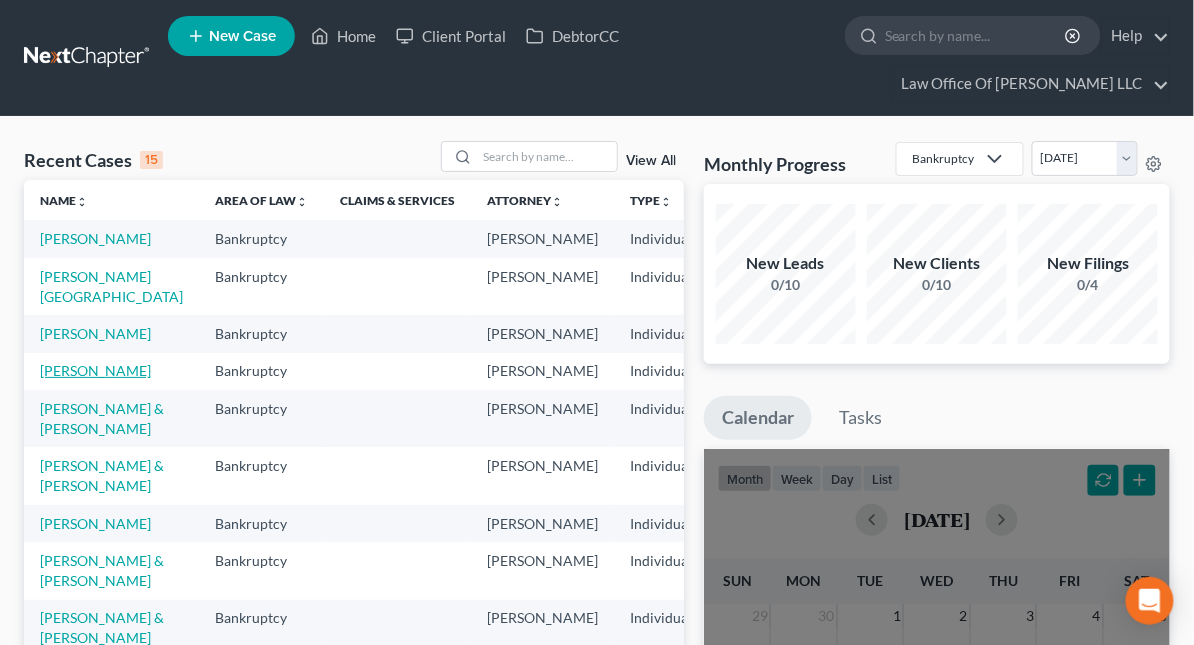click on "Brown, Tori" at bounding box center [95, 370] 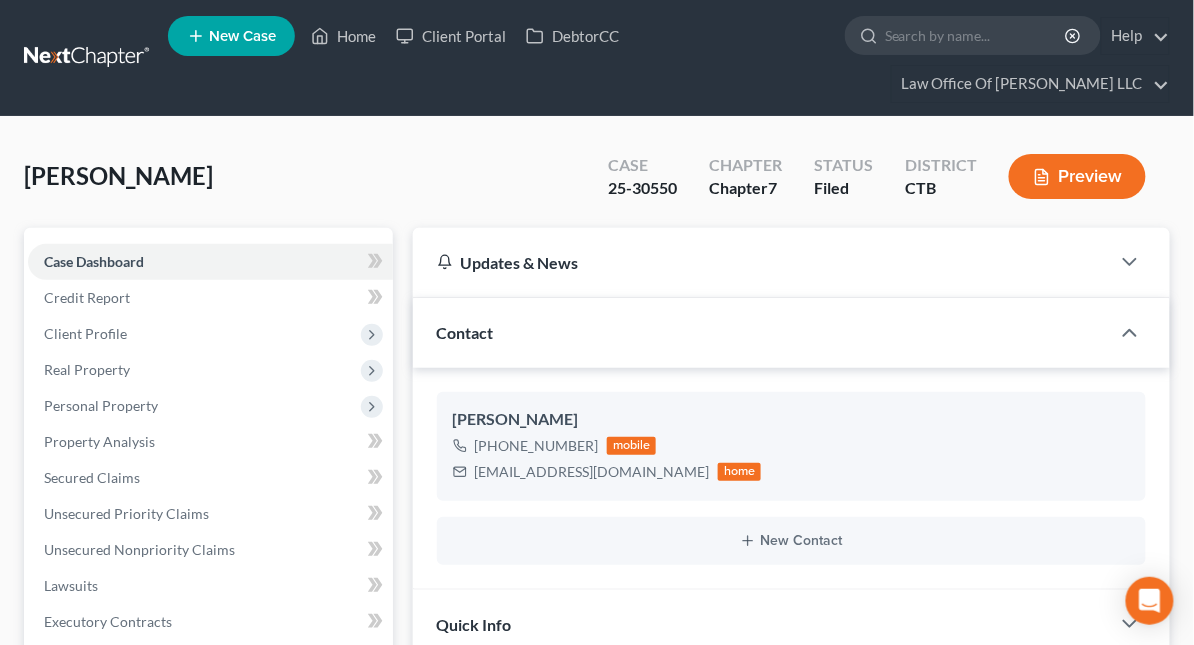 scroll, scrollTop: 1988, scrollLeft: 0, axis: vertical 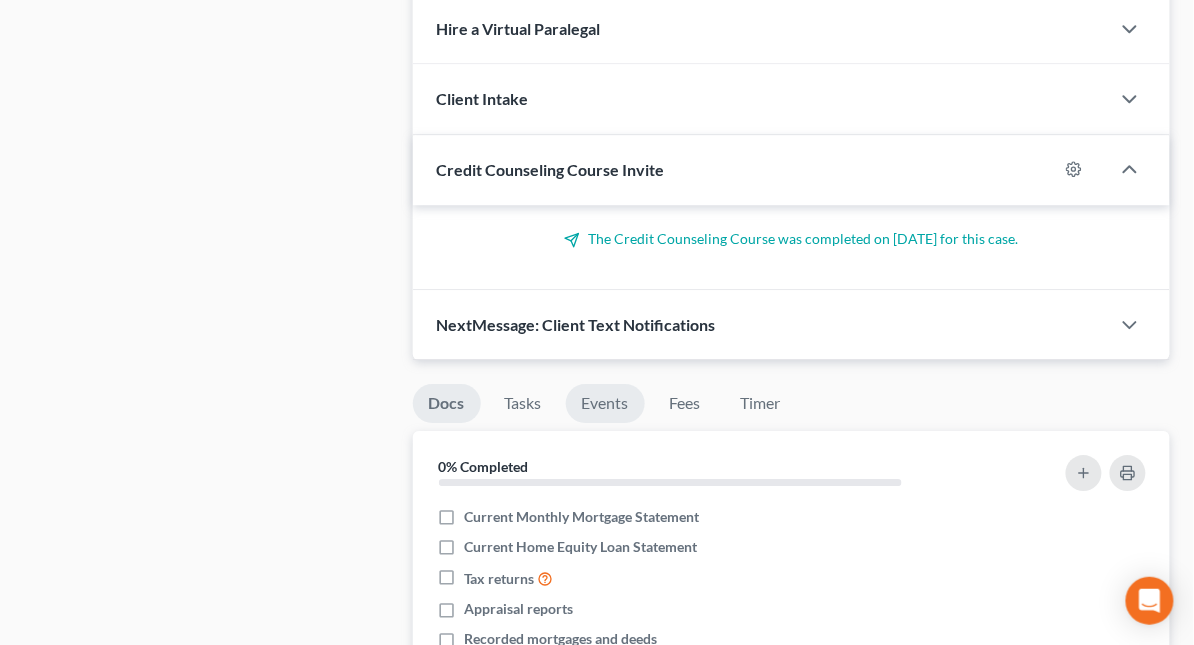 click on "Events" at bounding box center [605, 403] 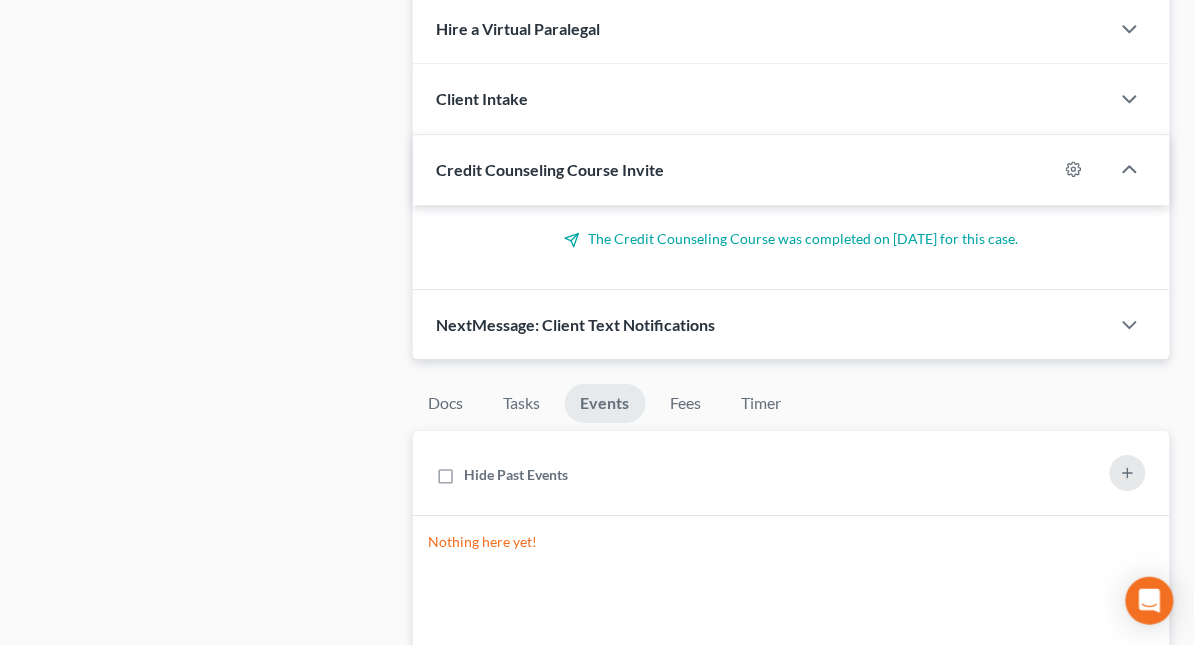 click on "Nothing here yet!" at bounding box center [791, 542] 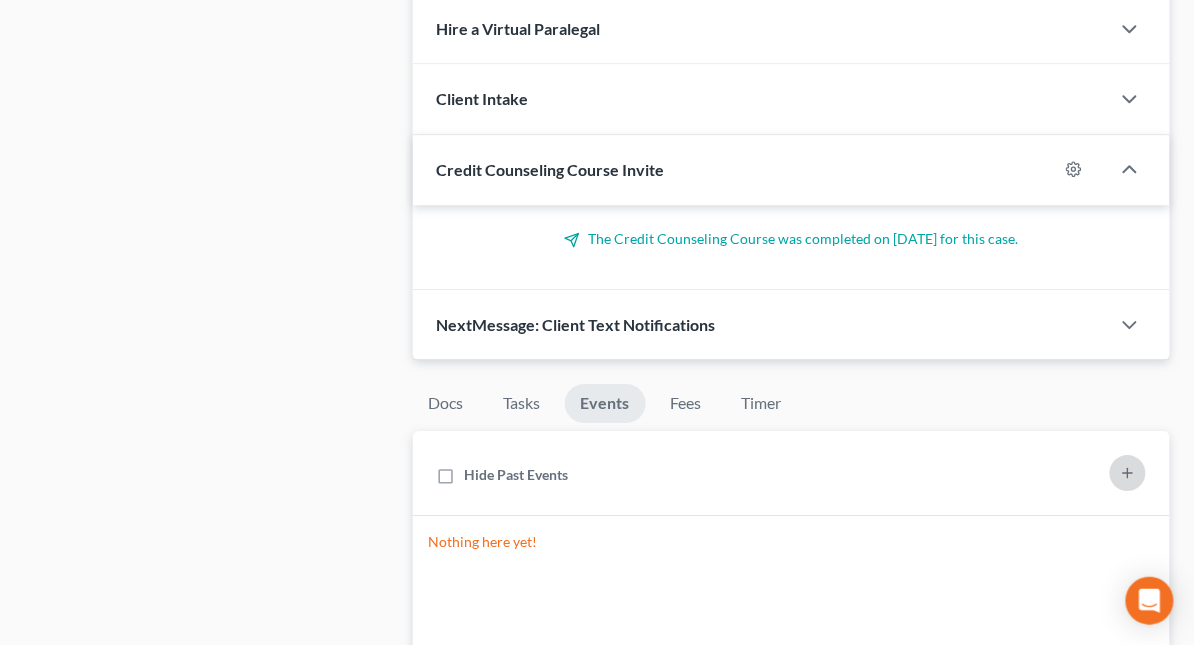 click 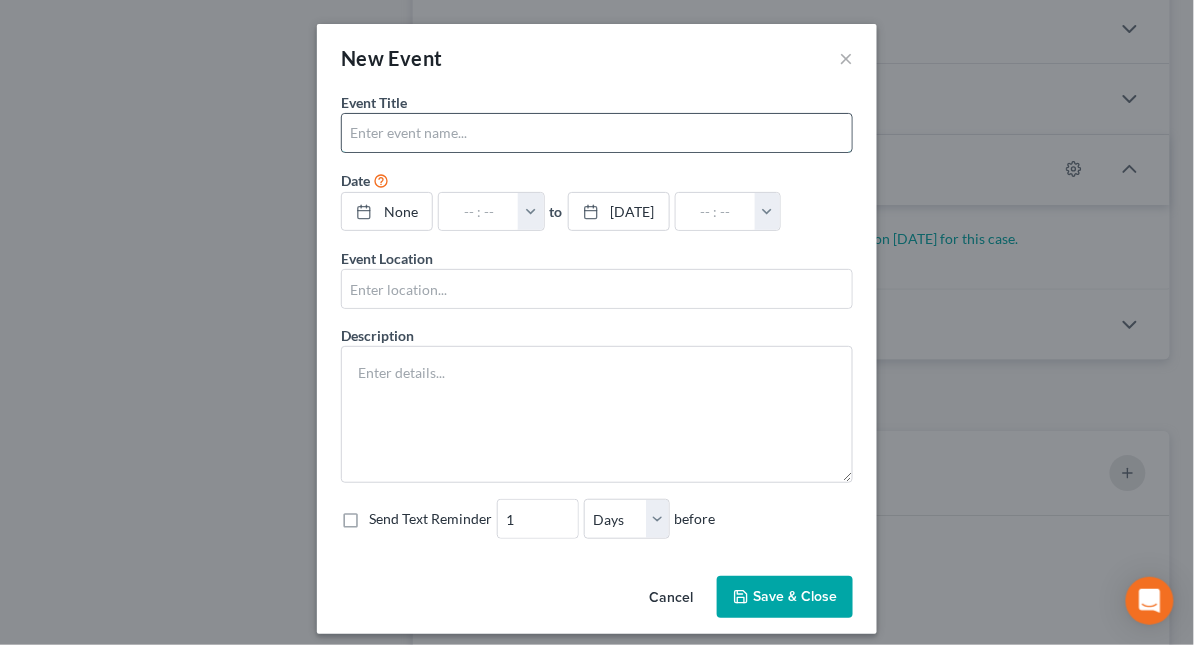click at bounding box center [597, 133] 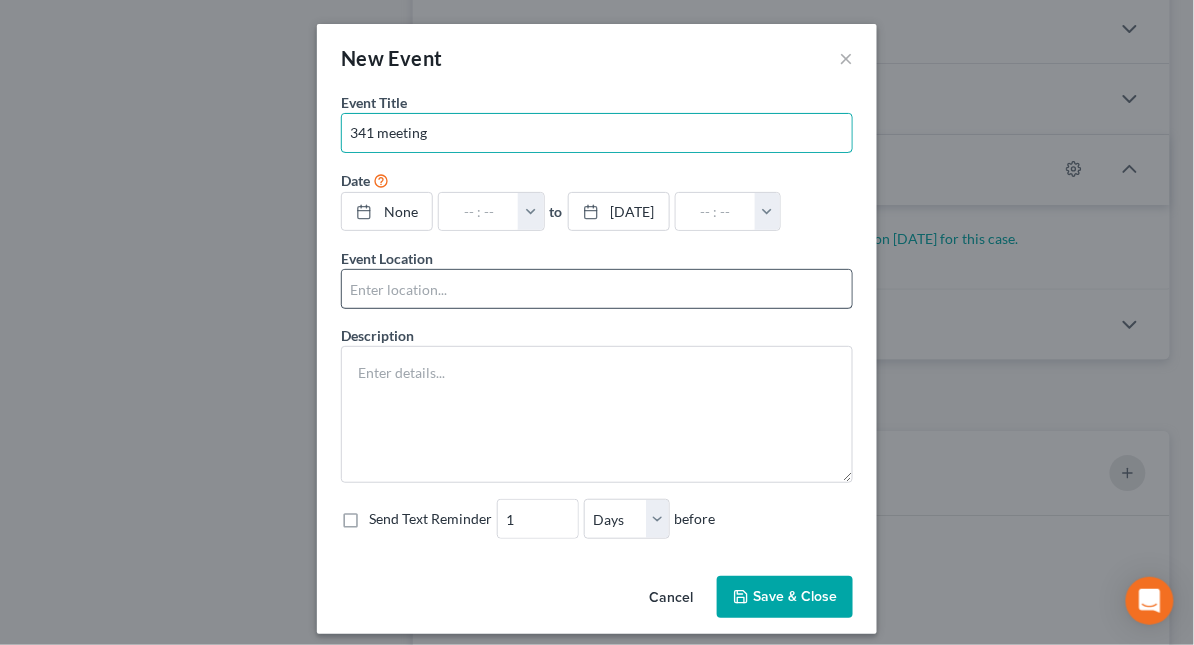 type on "341 meeting" 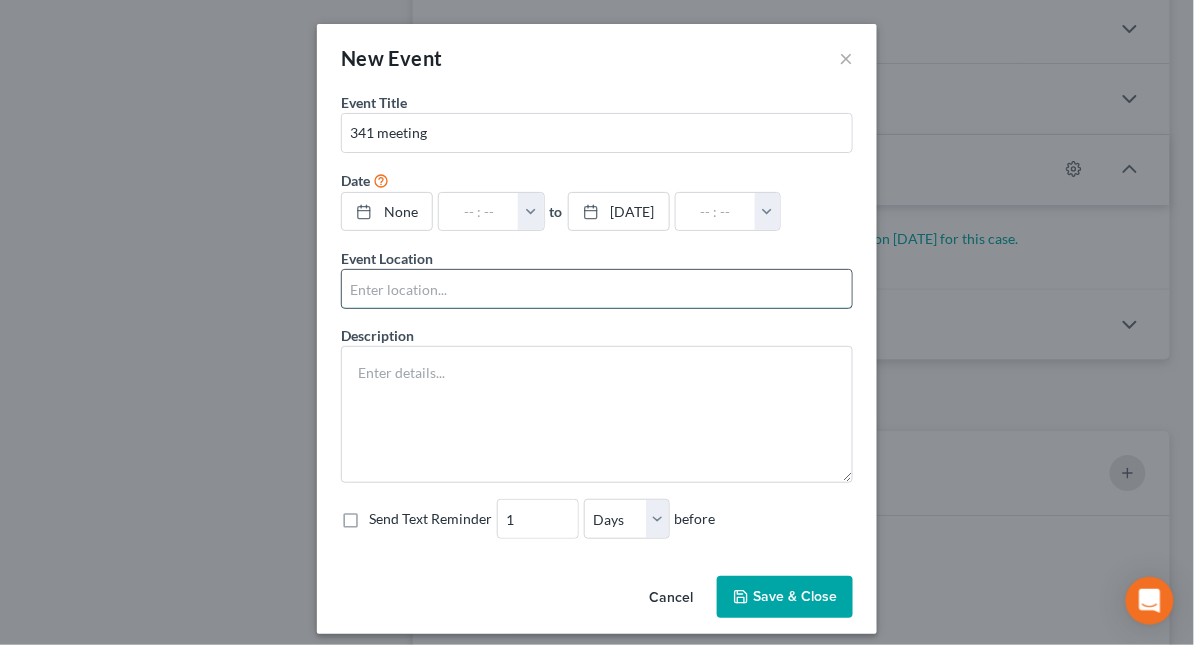 click at bounding box center [597, 289] 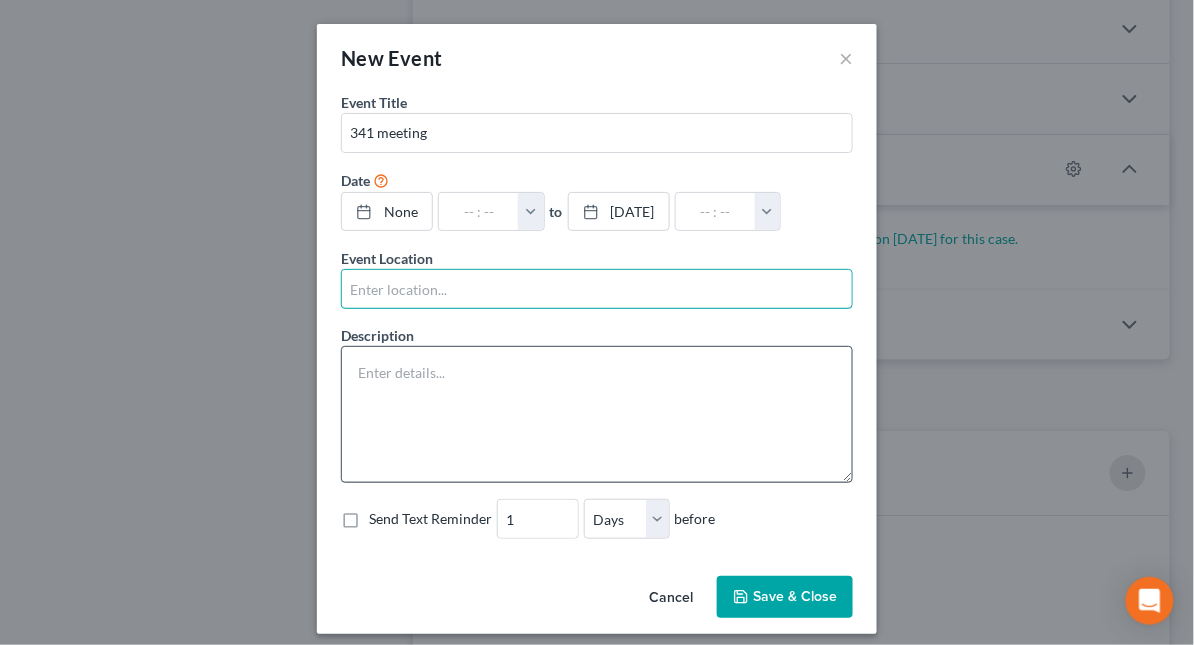 type on "zoom" 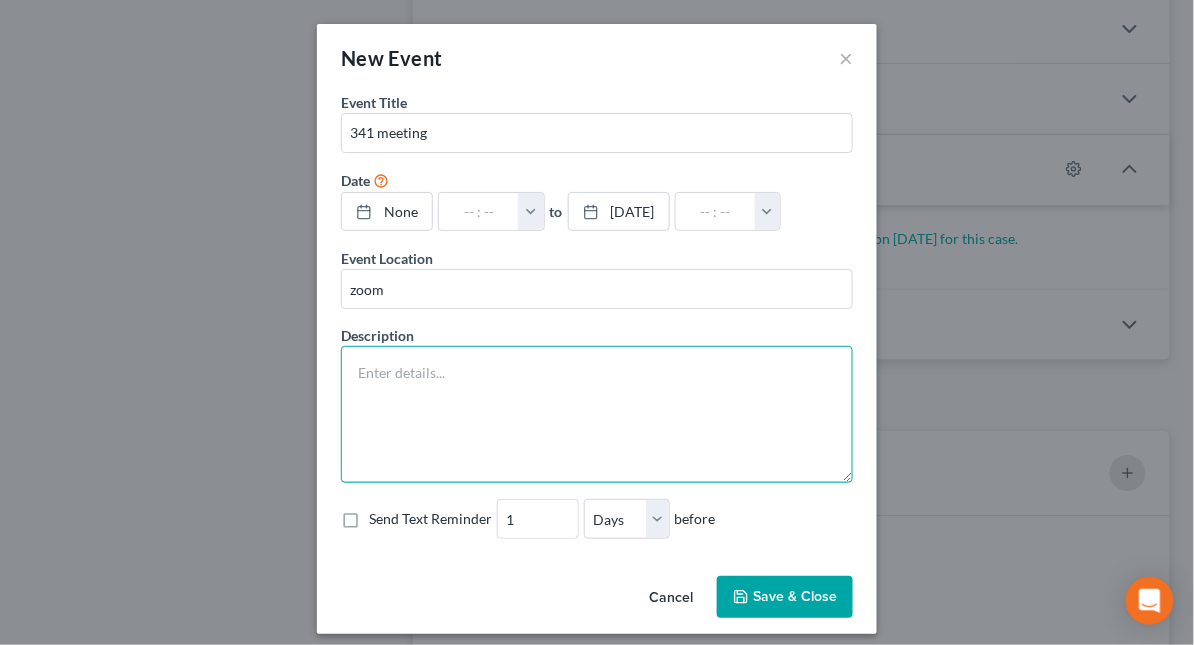 click at bounding box center (597, 414) 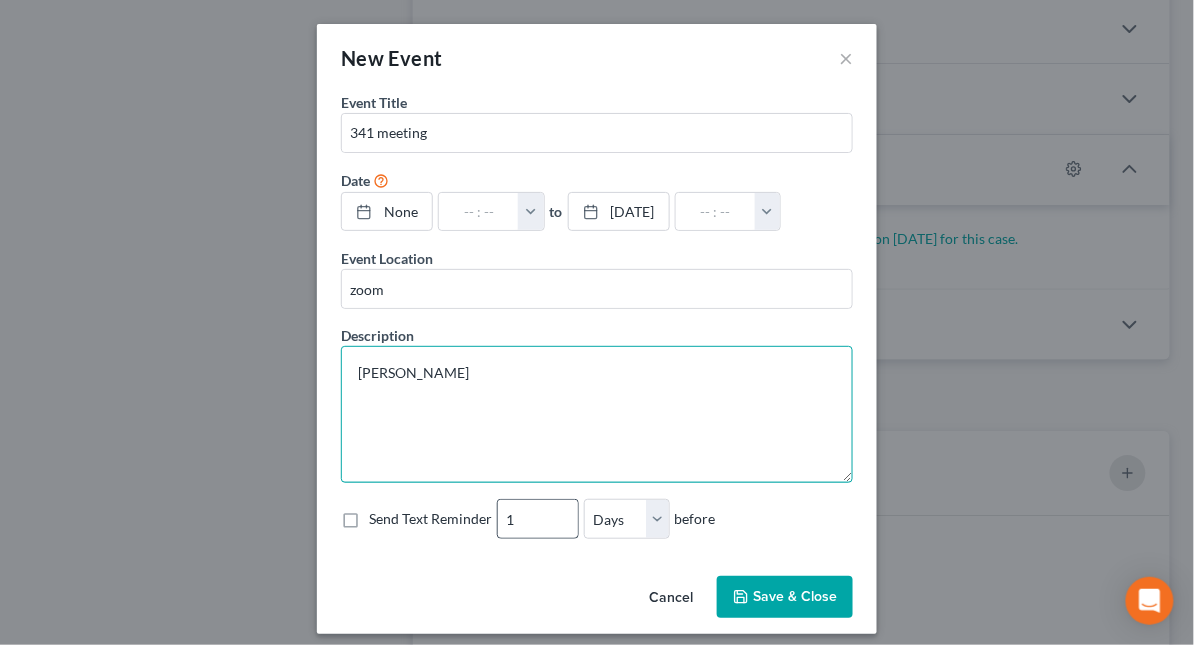 type on "andrea o'connor Trustee" 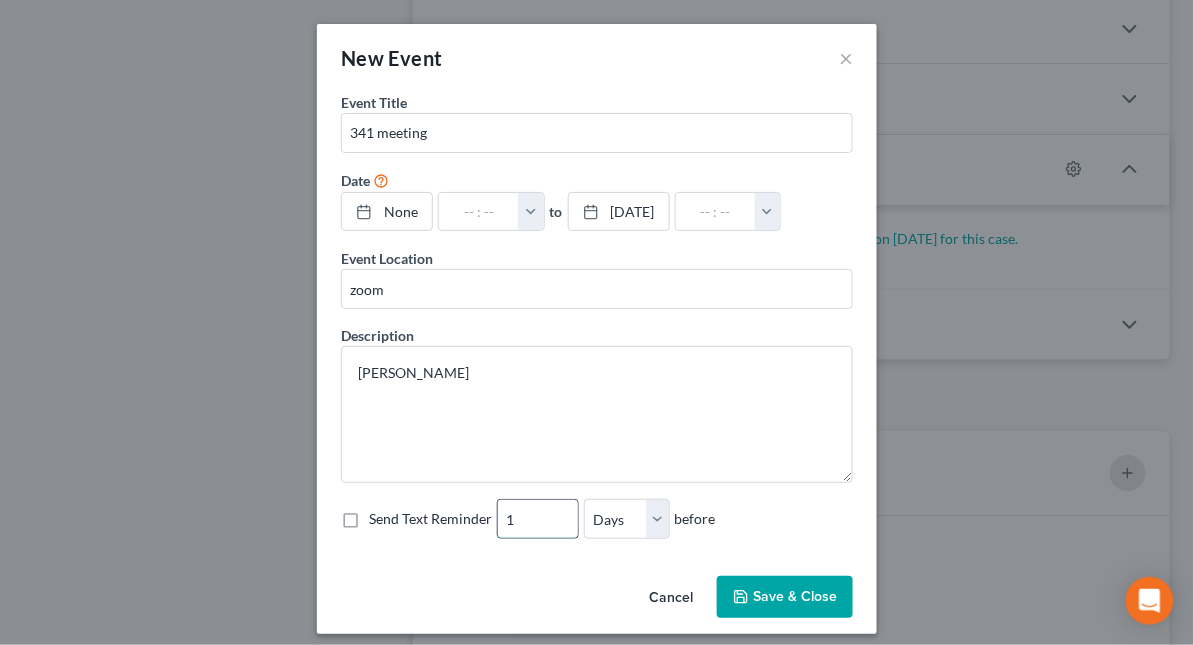 click on "1" at bounding box center (538, 519) 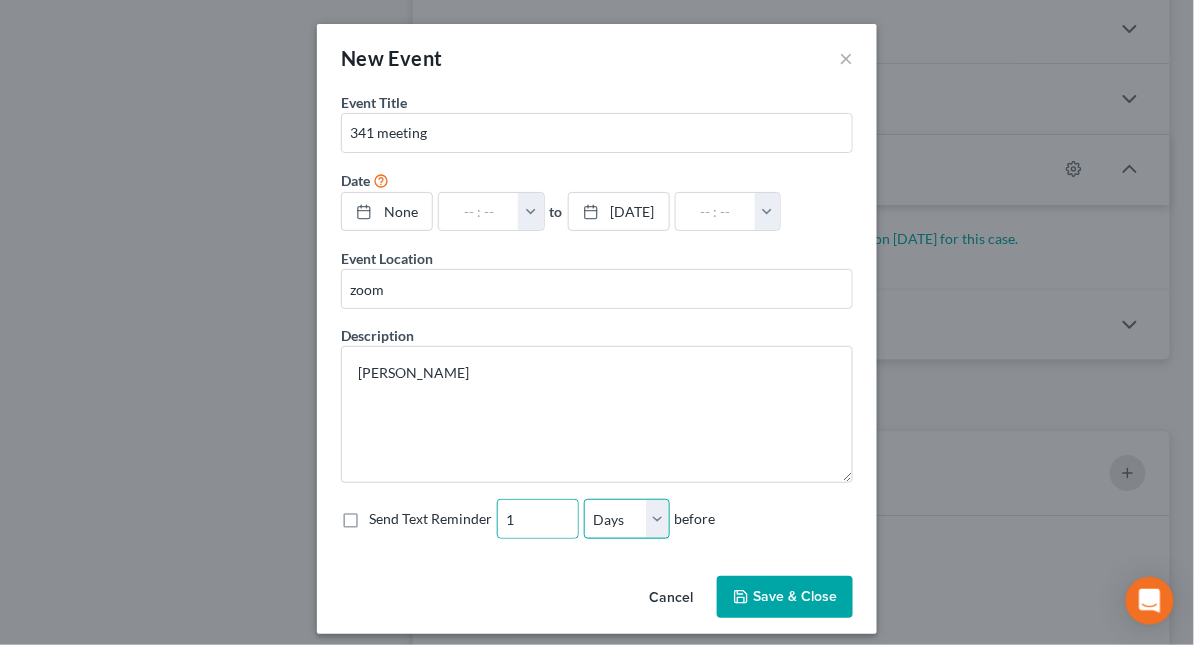 click on "Hours Days" at bounding box center (627, 519) 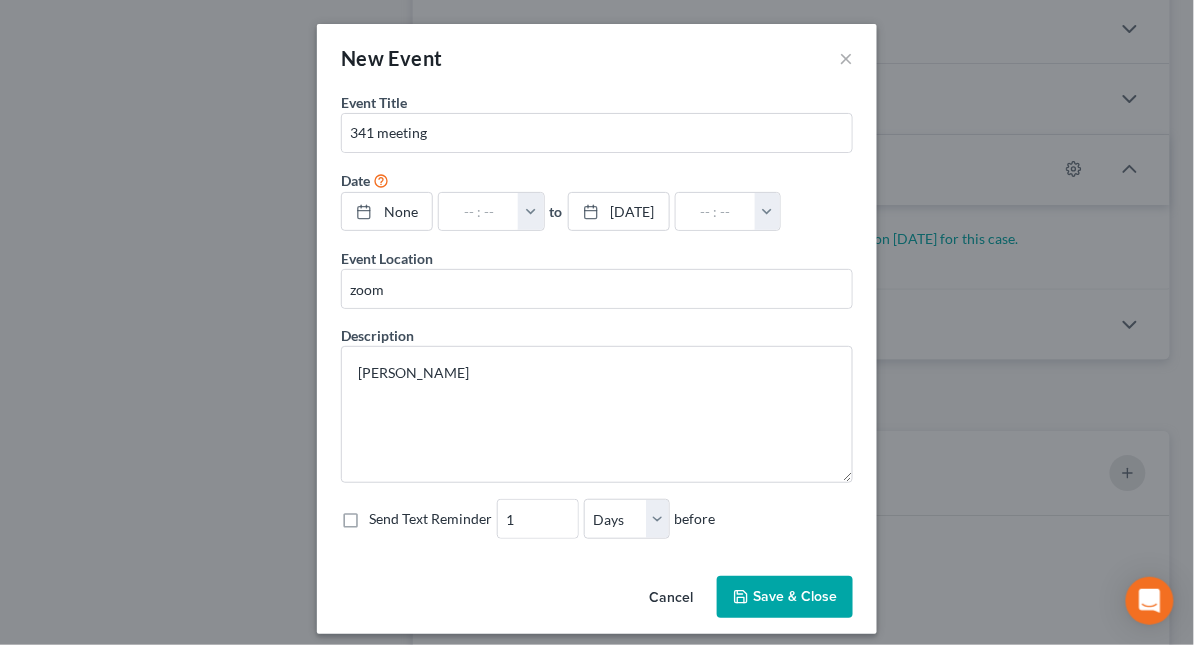 click on "Save & Close" at bounding box center (785, 597) 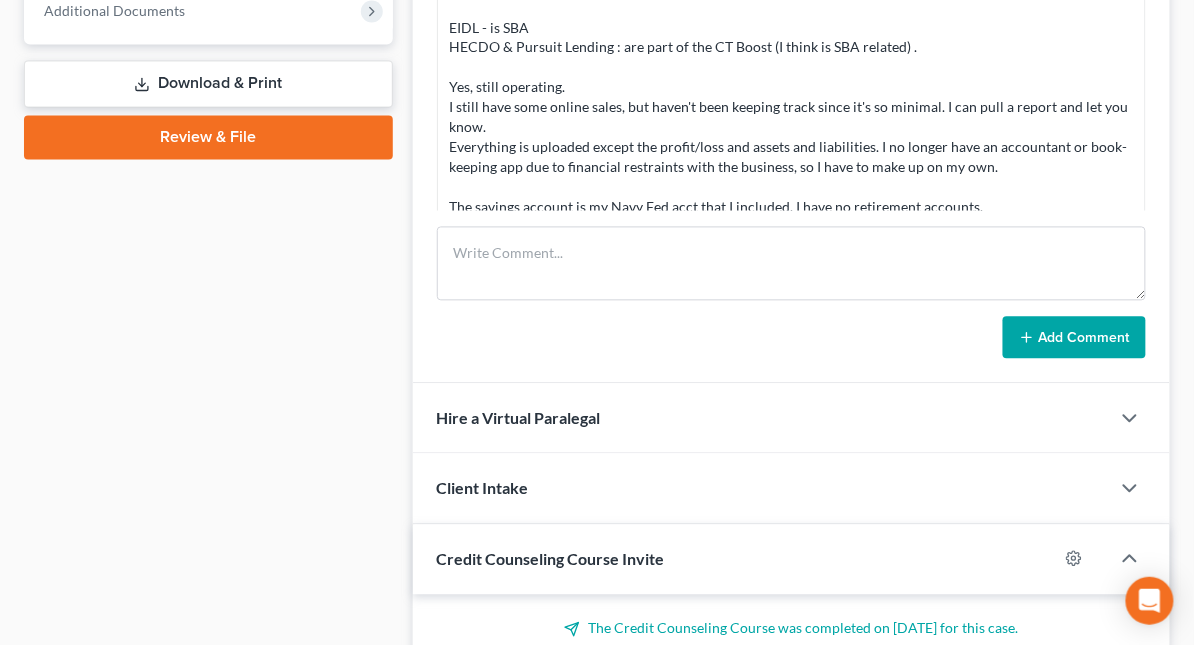 scroll, scrollTop: 853, scrollLeft: 0, axis: vertical 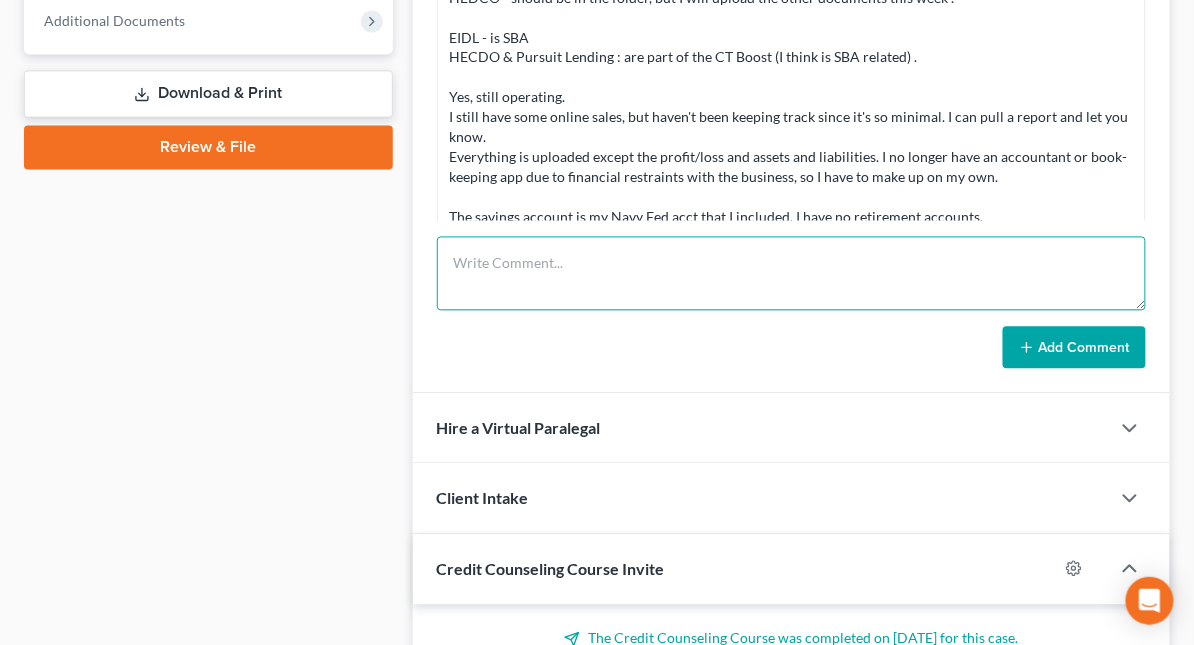 drag, startPoint x: 486, startPoint y: 255, endPoint x: 469, endPoint y: 255, distance: 17 